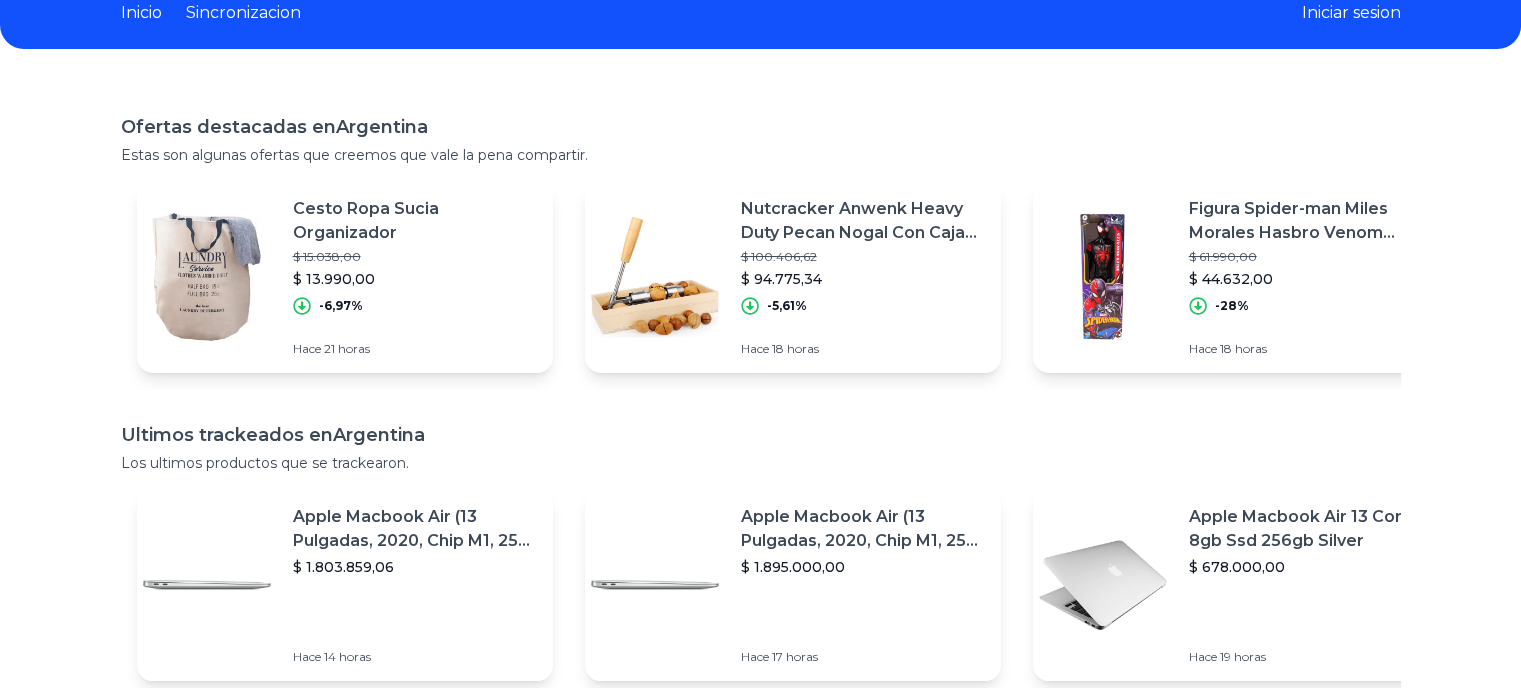 scroll, scrollTop: 0, scrollLeft: 0, axis: both 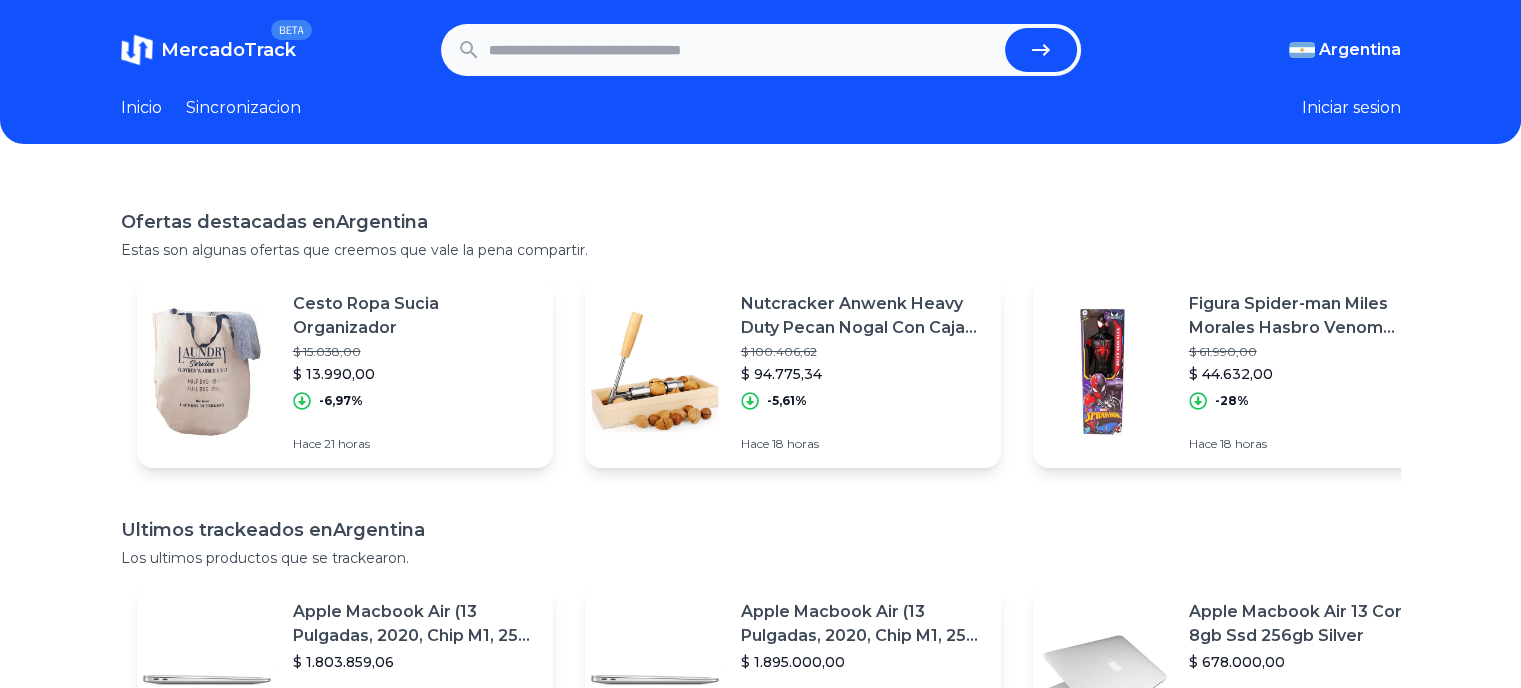 click on "MercadoTrack" at bounding box center [228, 50] 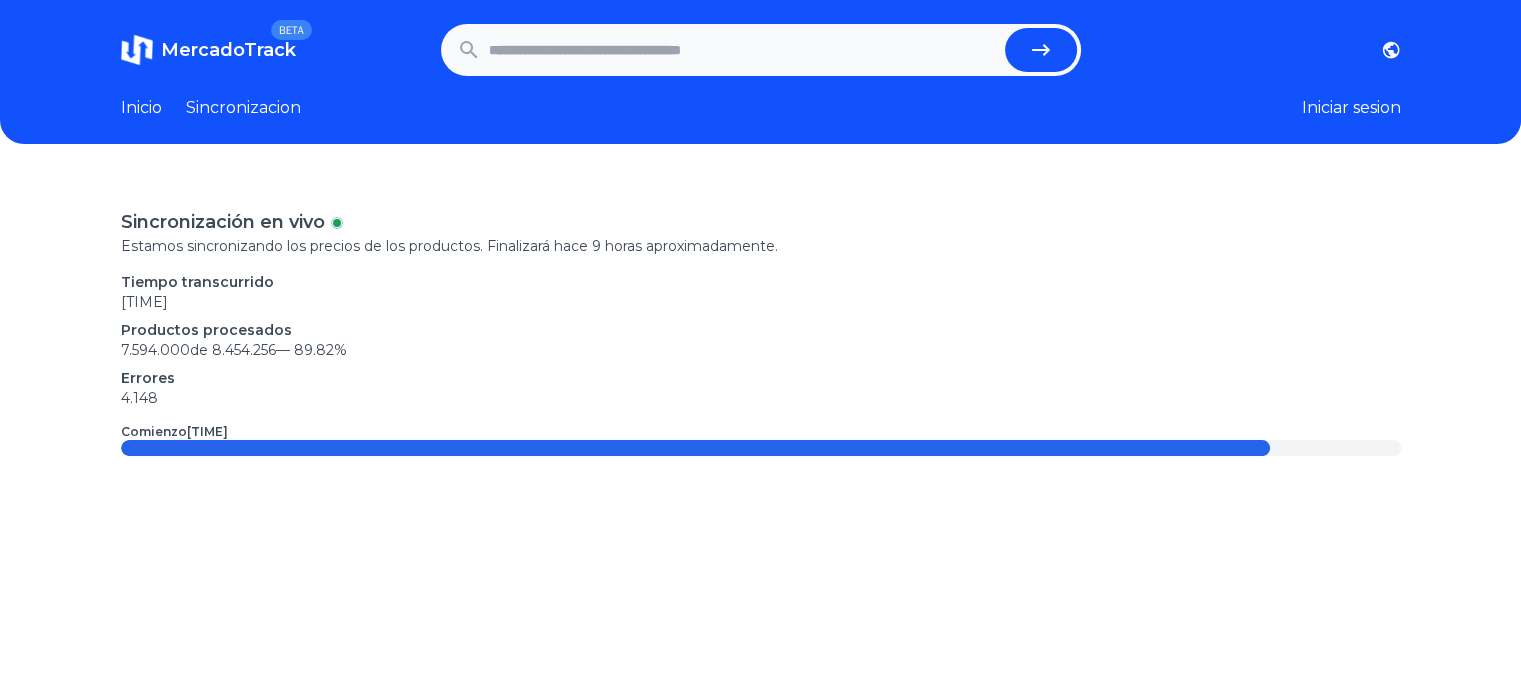 click on "Inicio" at bounding box center (141, 108) 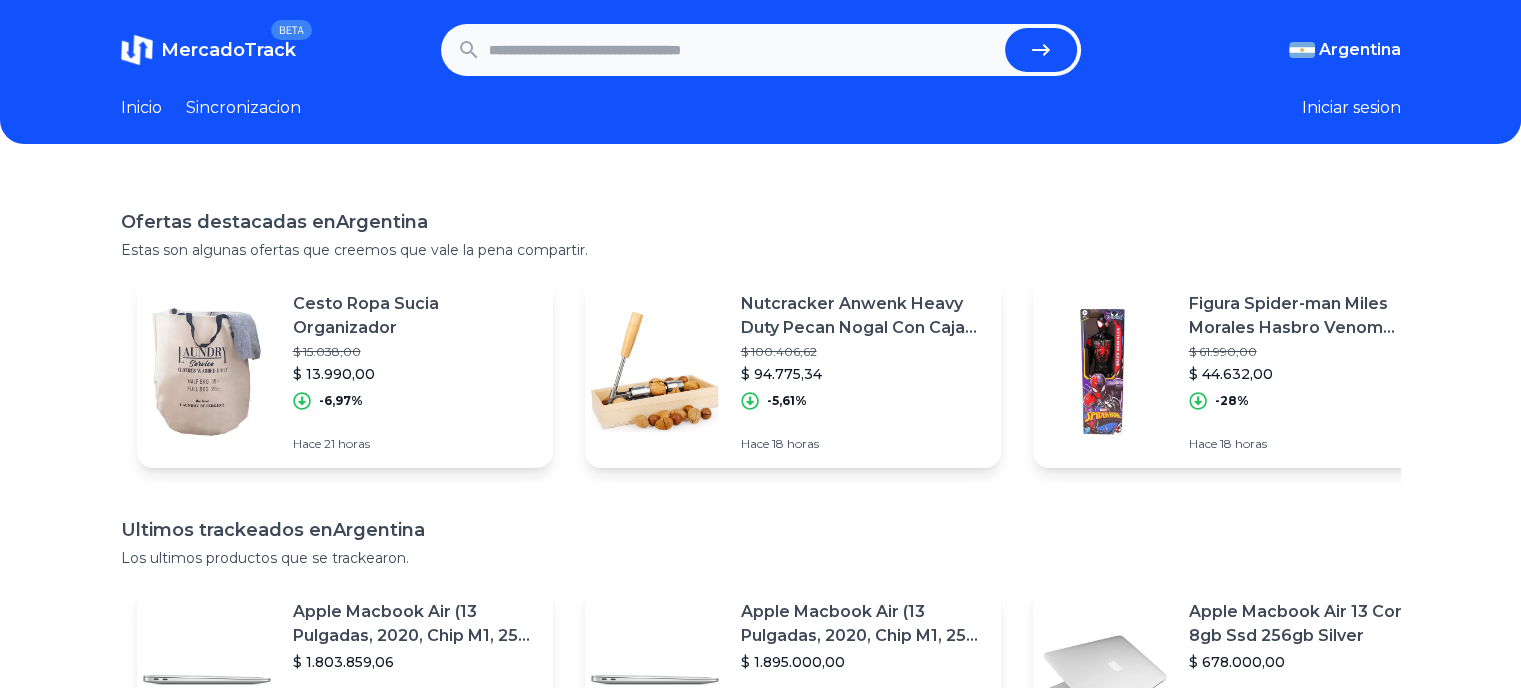 click at bounding box center [743, 50] 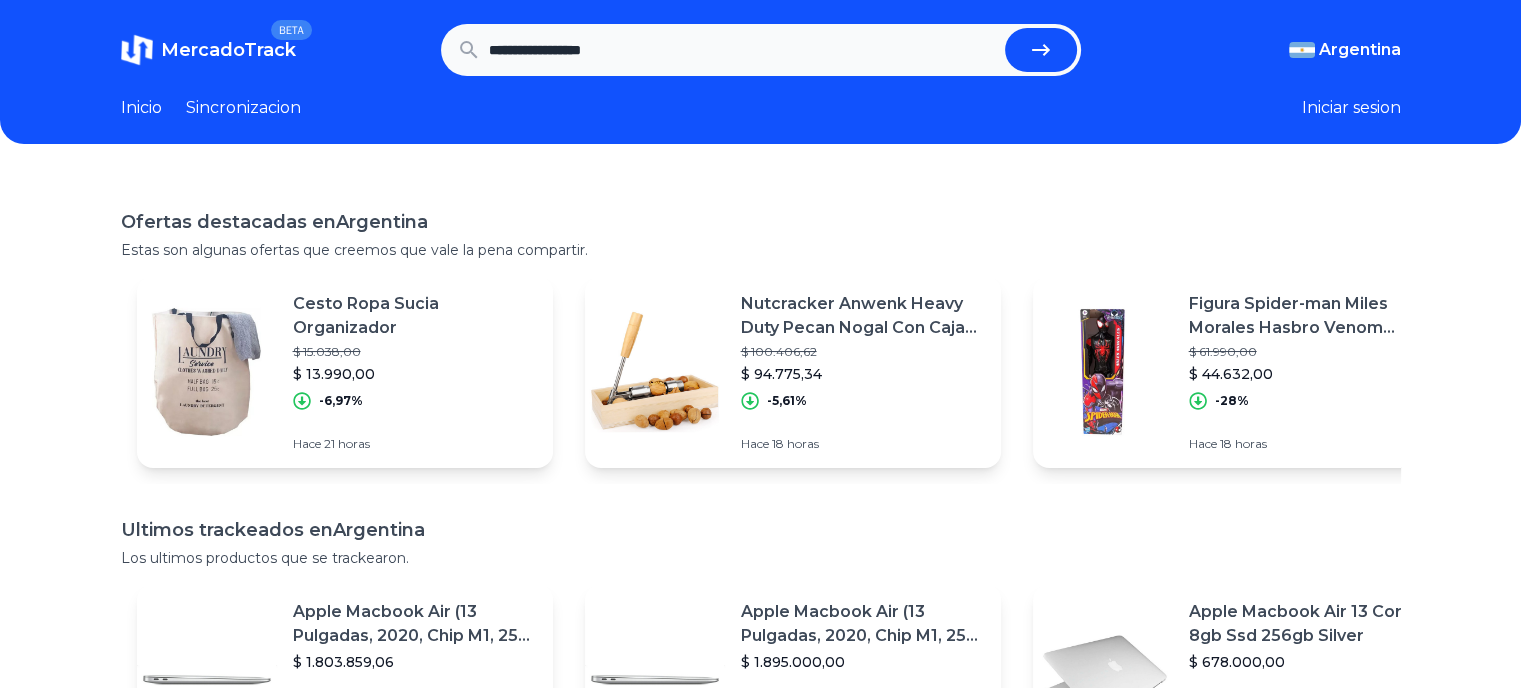 type on "**********" 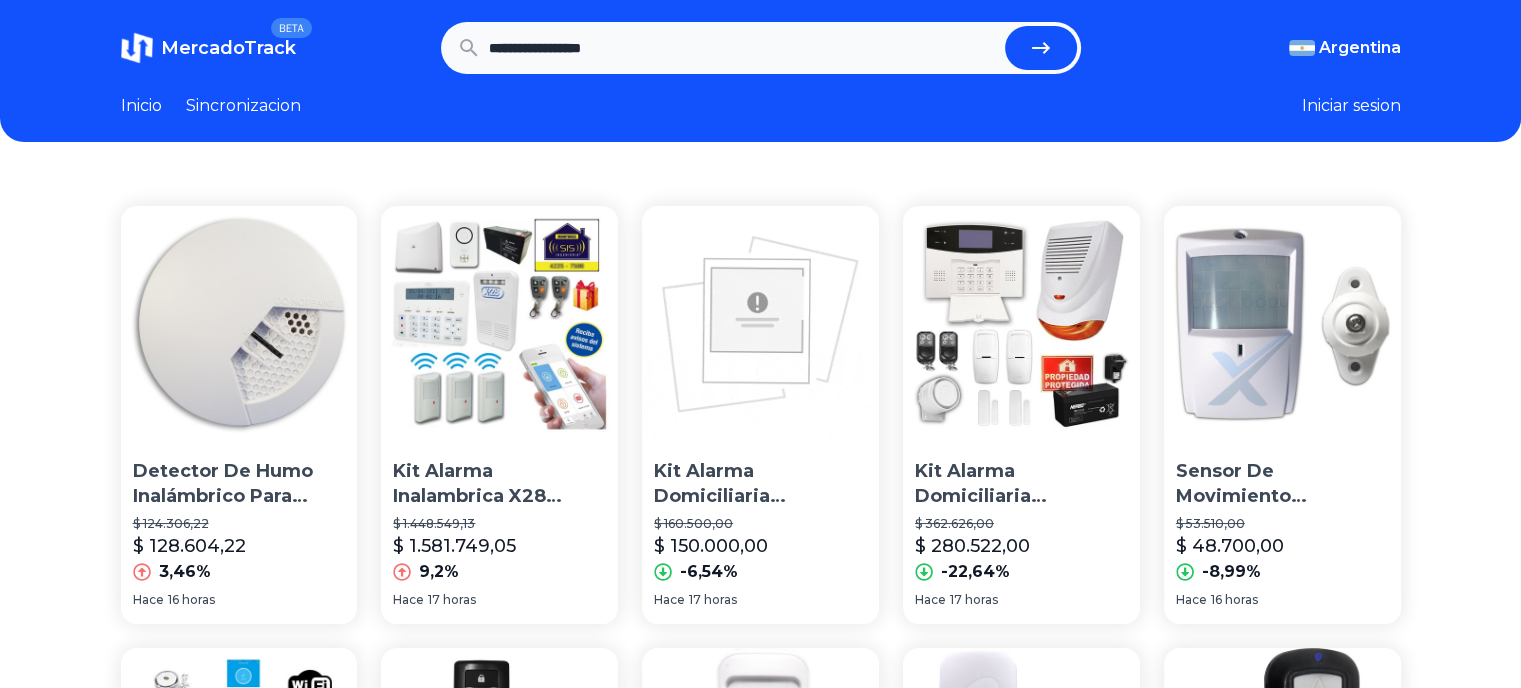 scroll, scrollTop: 0, scrollLeft: 0, axis: both 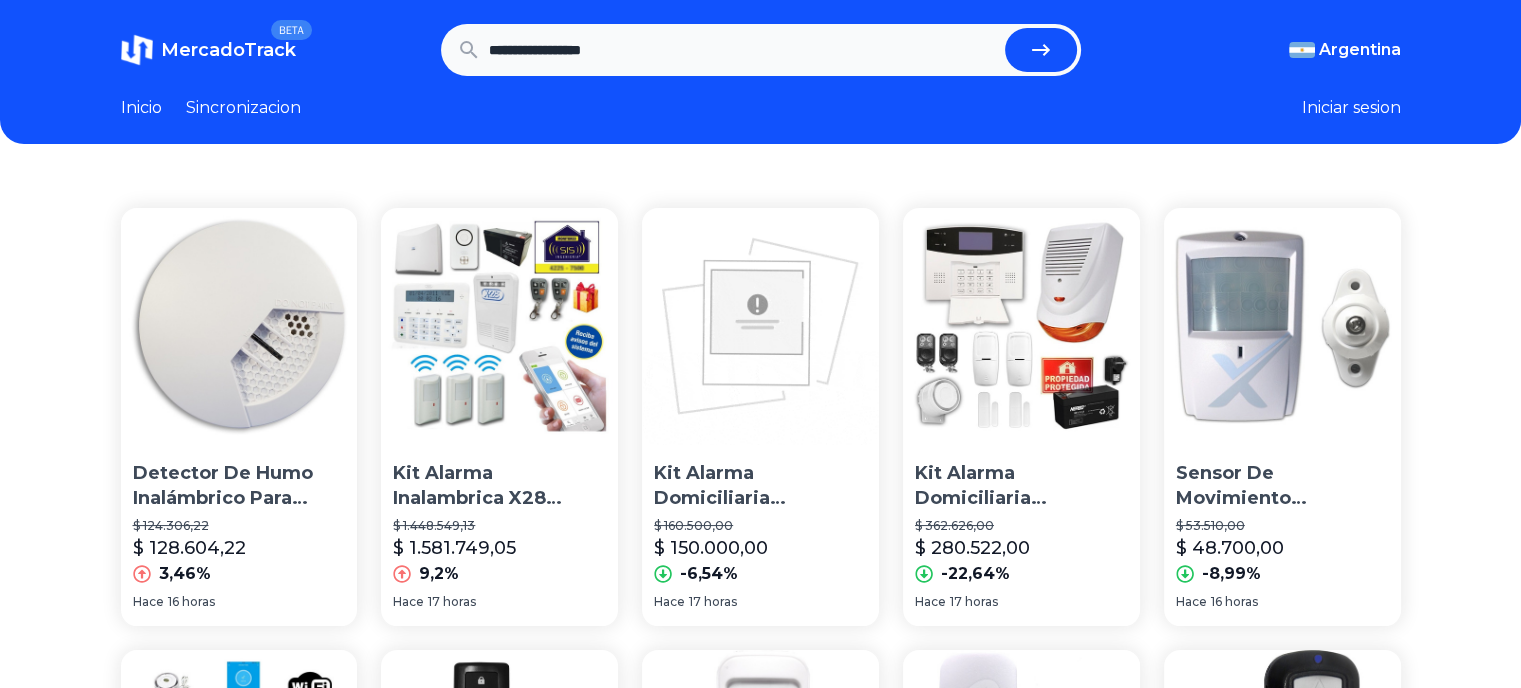 click on "Kit Alarma Domiciliaria Inalambrica Gsm Wl Español Zdas35" at bounding box center [760, 486] 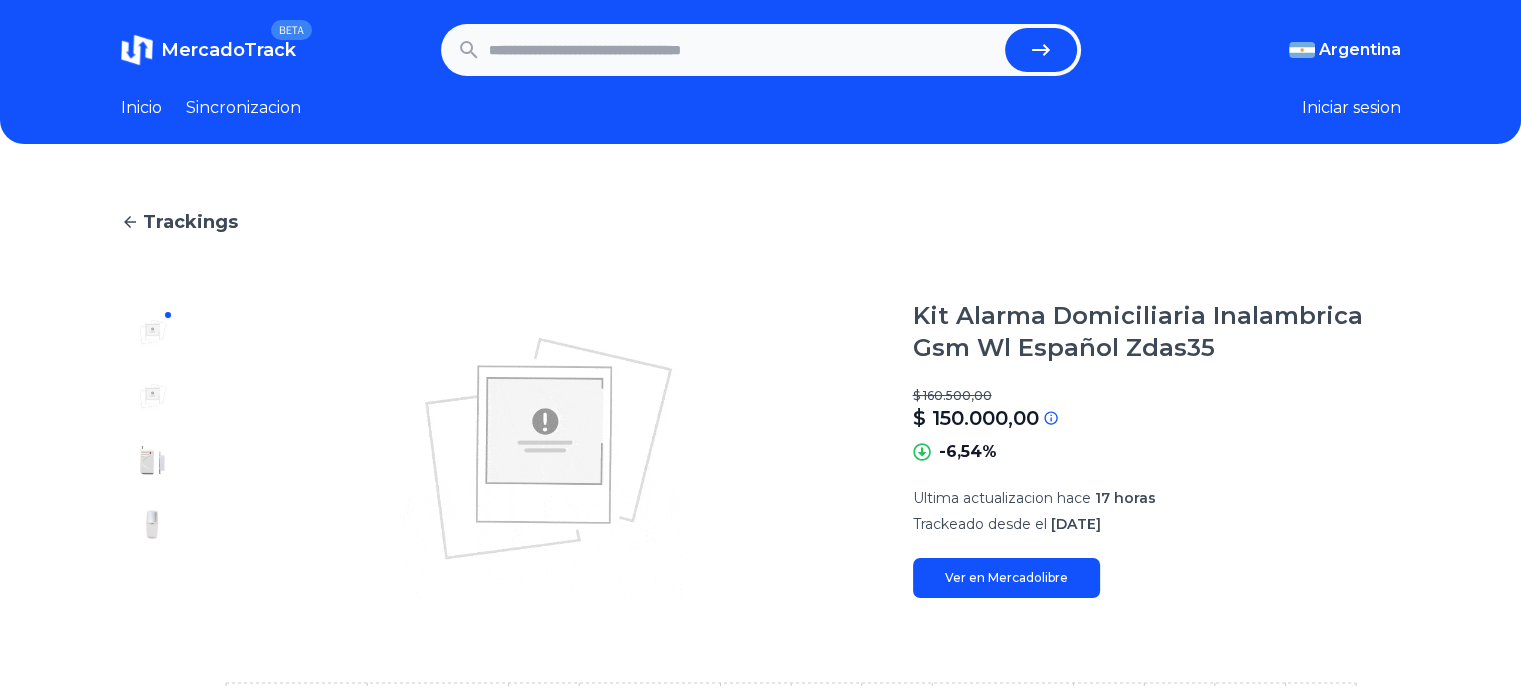 click on "Ver en Mercadolibre" at bounding box center (1006, 578) 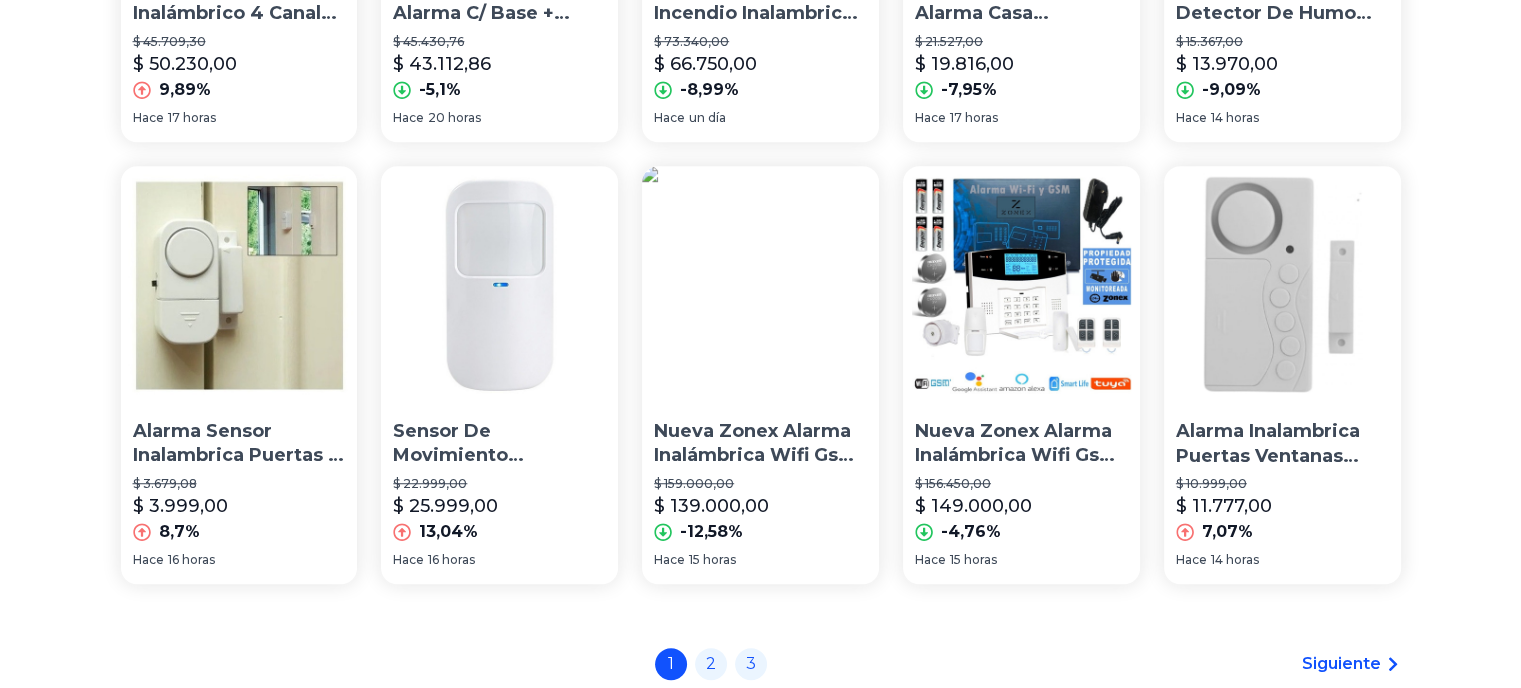 scroll, scrollTop: 1377, scrollLeft: 0, axis: vertical 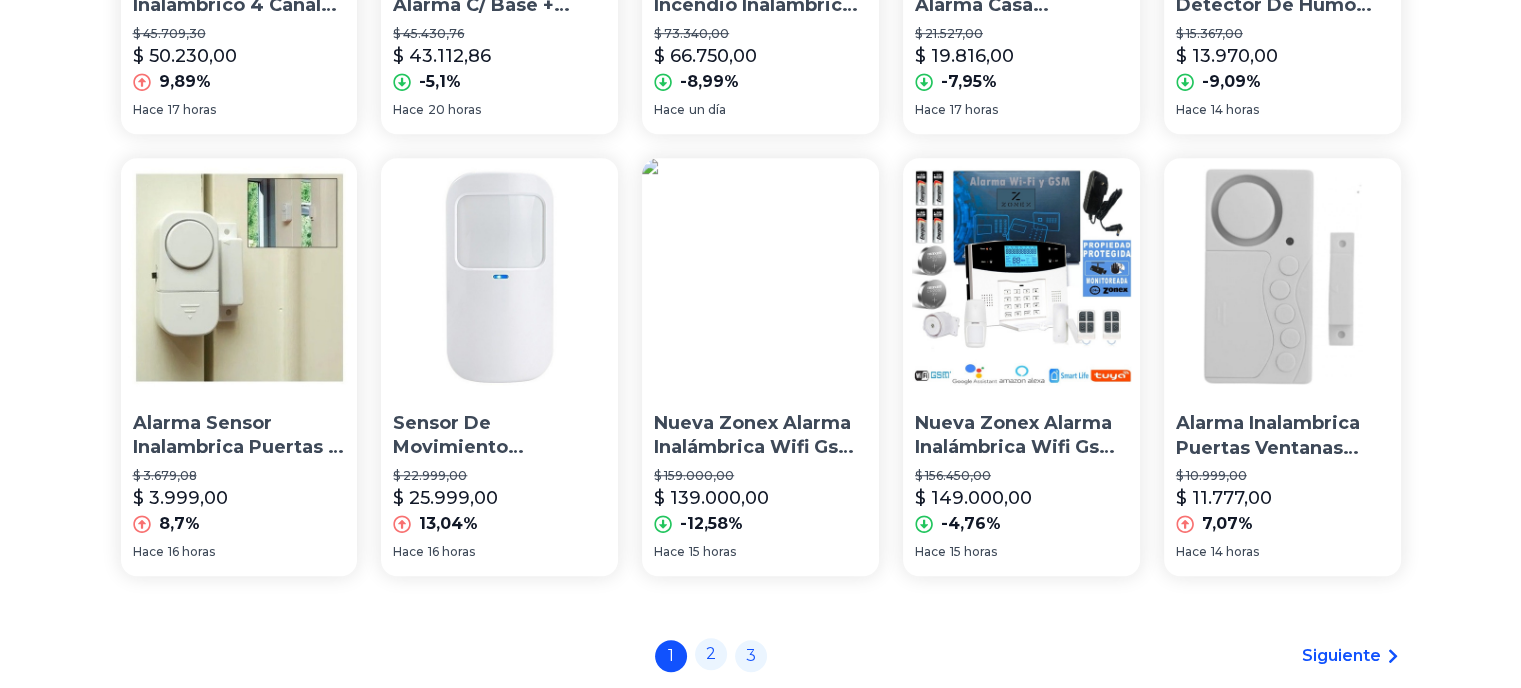 click on "2" at bounding box center [711, 654] 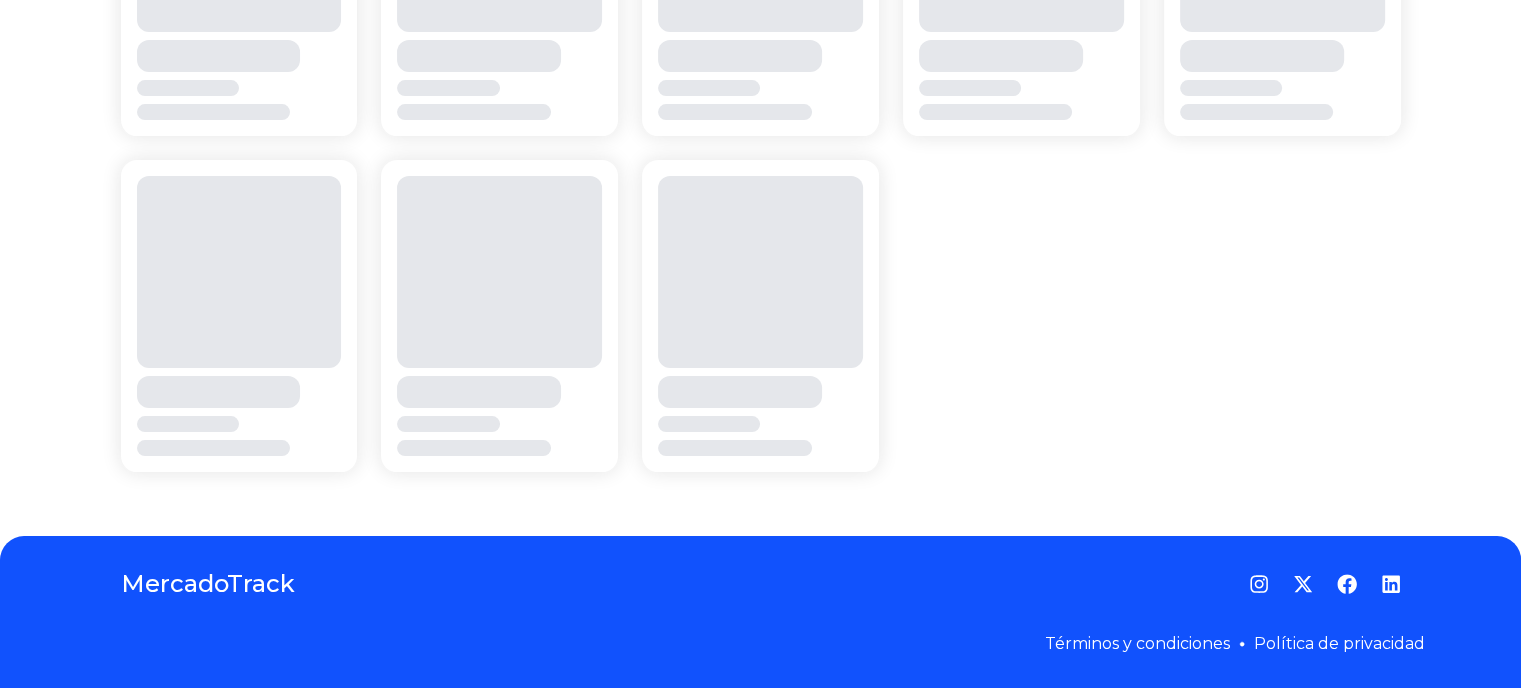 scroll, scrollTop: 0, scrollLeft: 0, axis: both 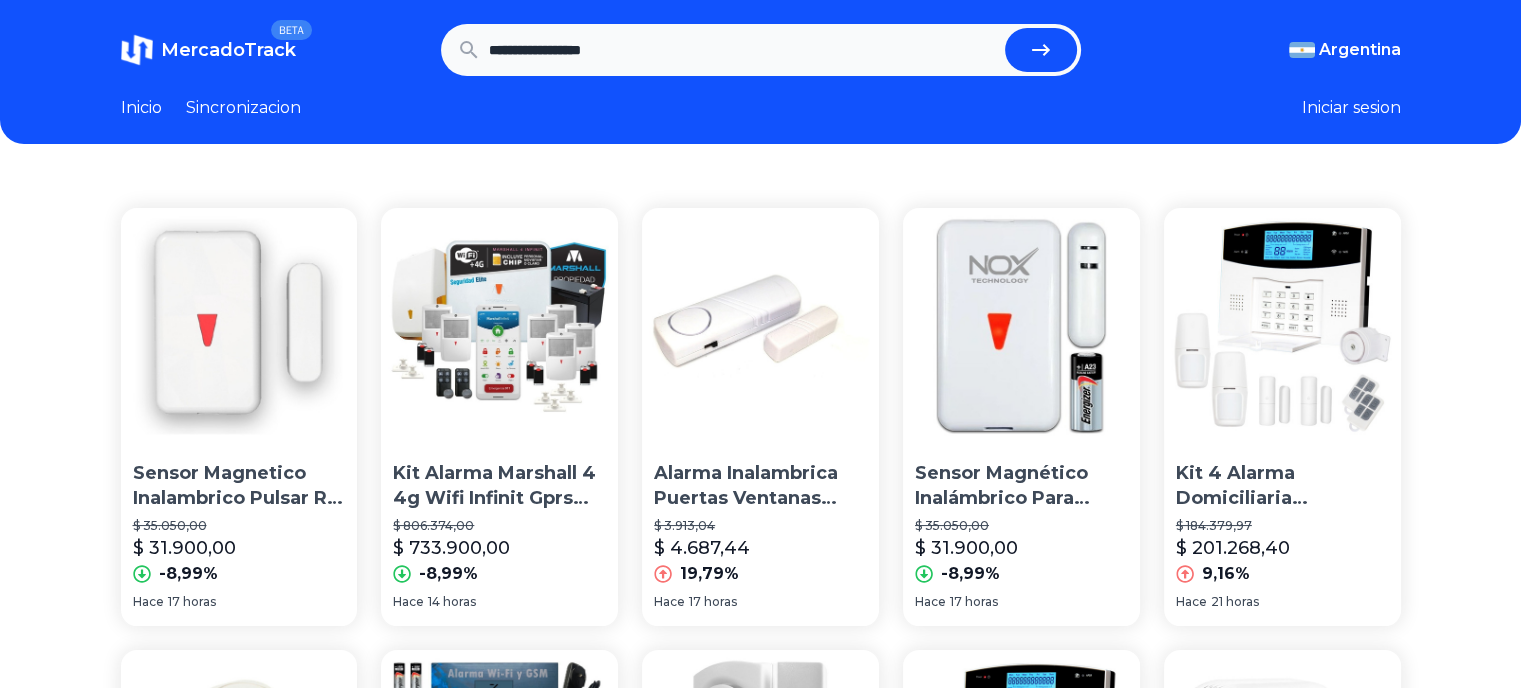 click on "Iniciar sesion" at bounding box center (1351, 108) 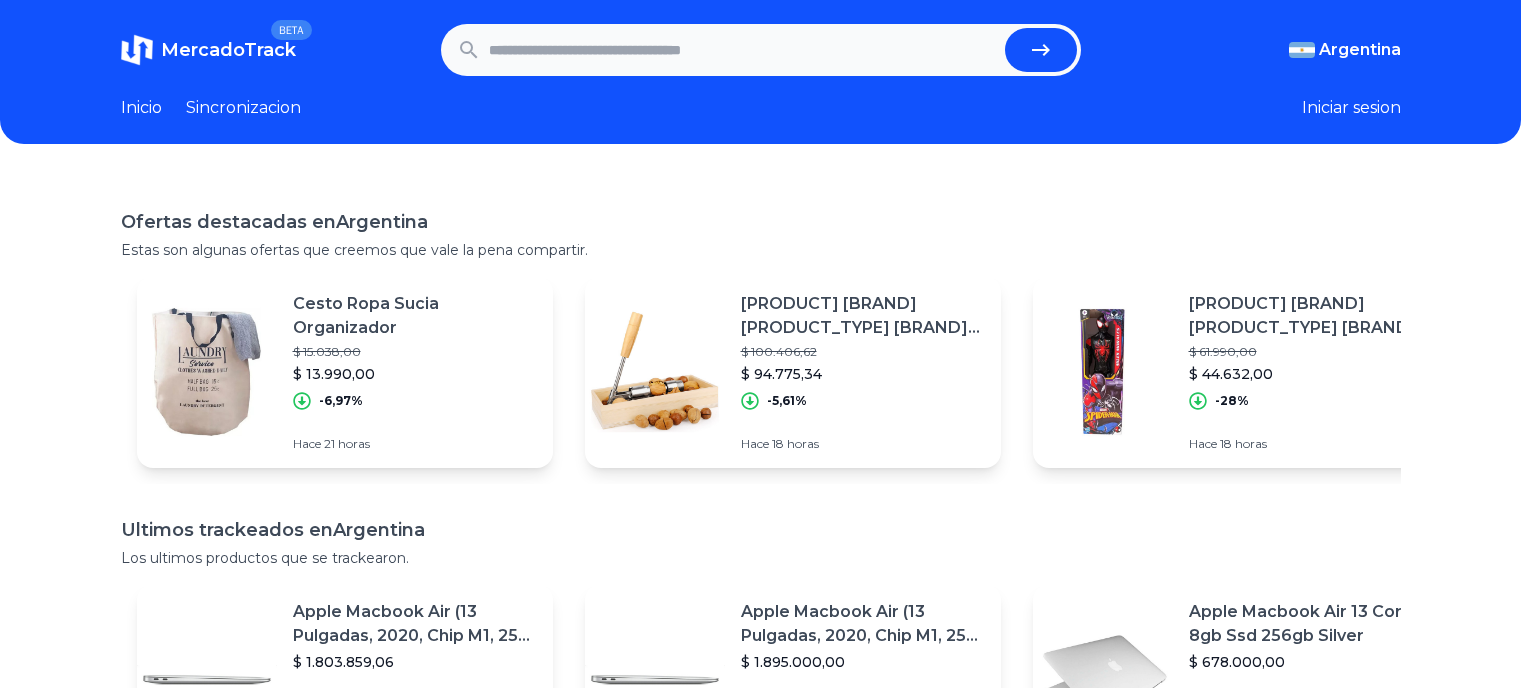 scroll, scrollTop: 0, scrollLeft: 0, axis: both 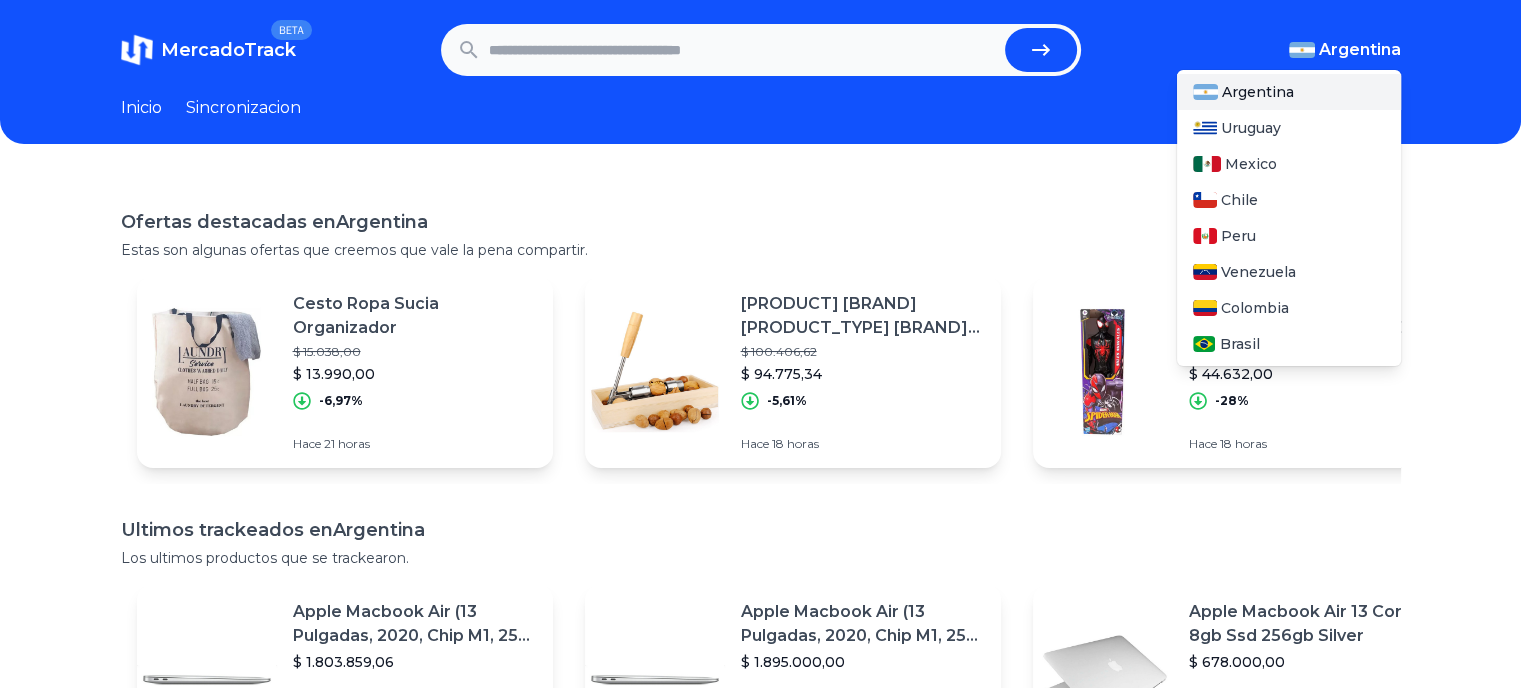 click on "Argentina" at bounding box center [1258, 92] 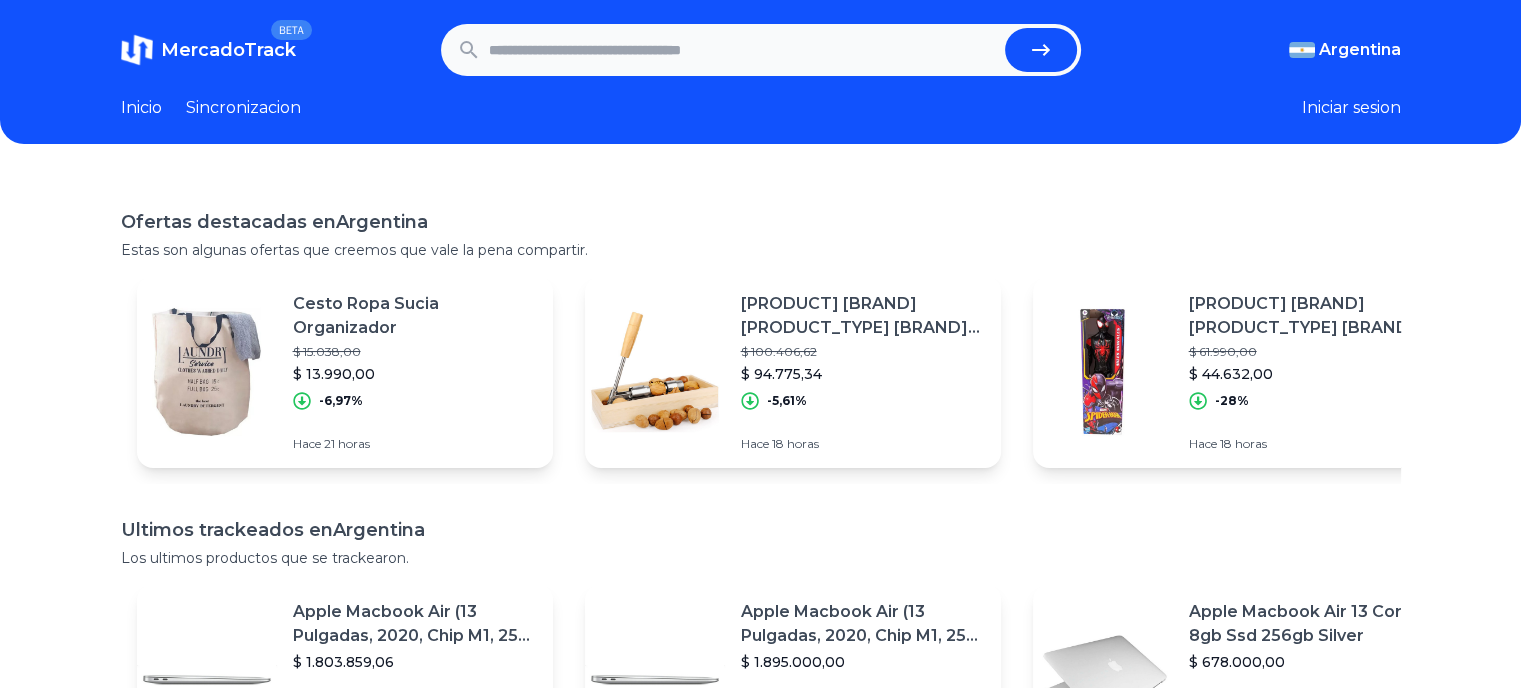 click on "[PRODUCT] [BRAND] [PRODUCT_TYPE] [BRAND] [PRODUCT_NAME]" at bounding box center (863, 316) 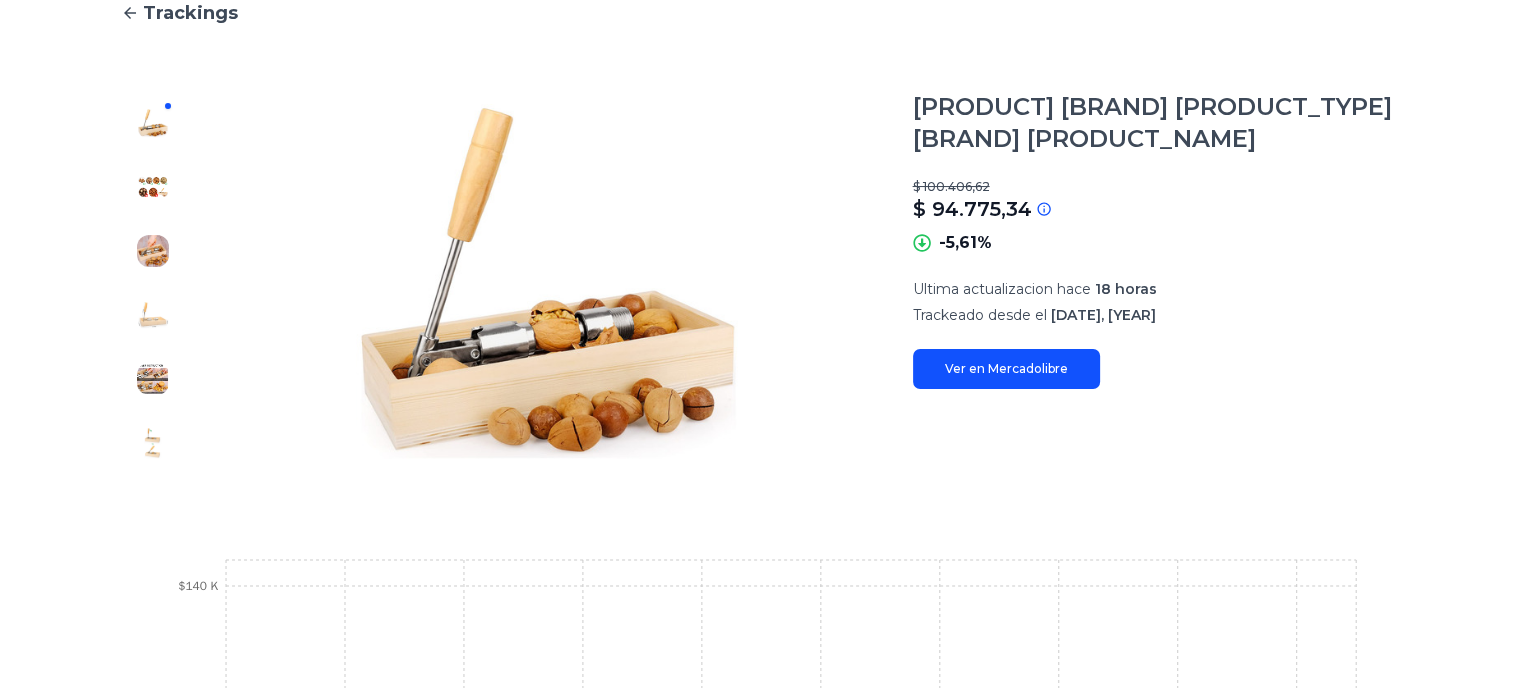 scroll, scrollTop: 0, scrollLeft: 0, axis: both 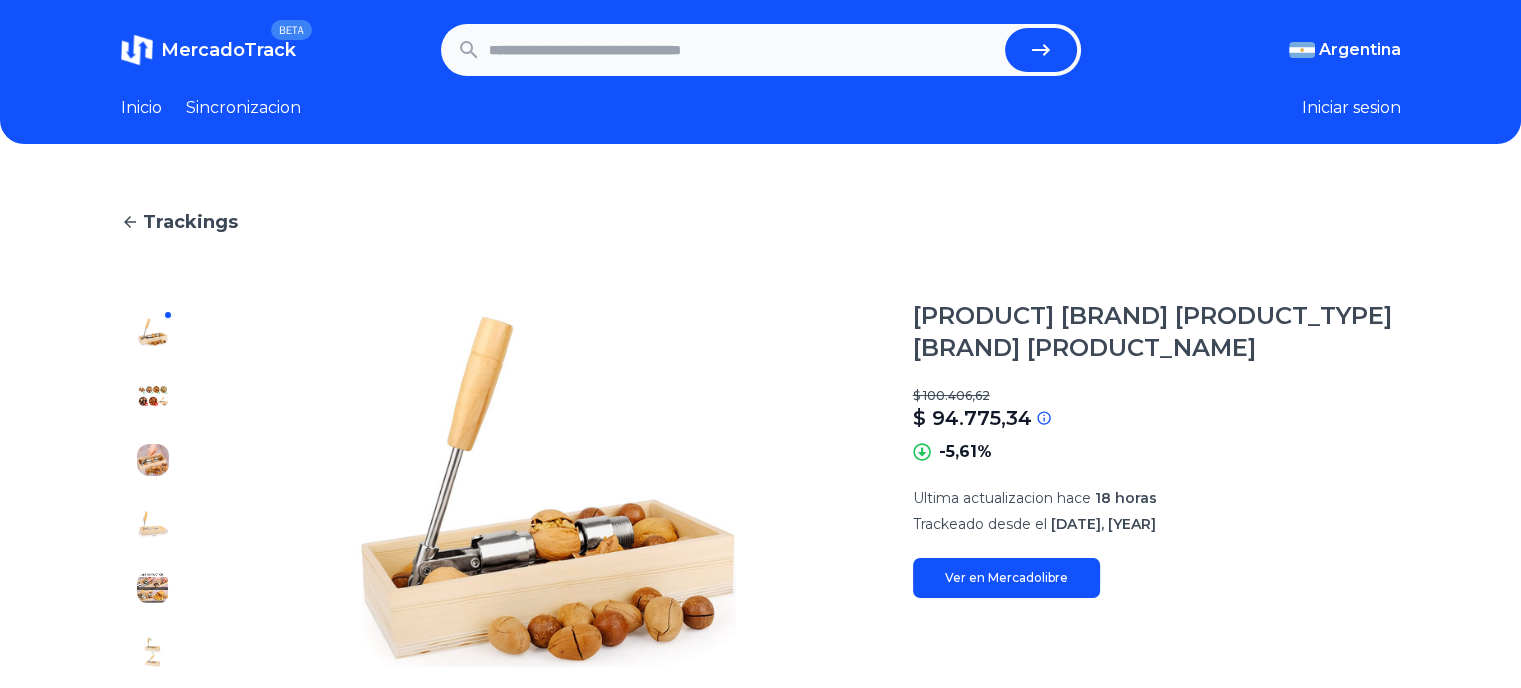 click on "Iniciar sesion" at bounding box center [1351, 108] 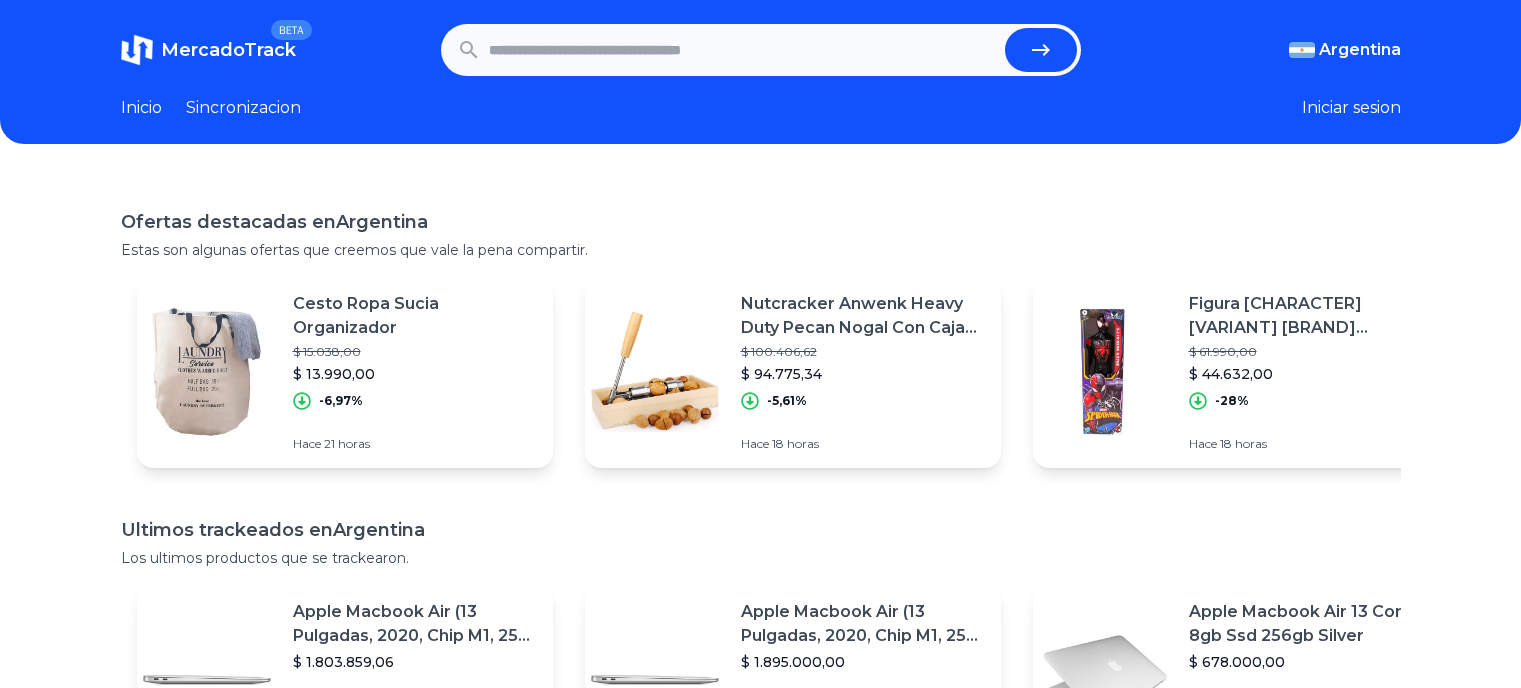 scroll, scrollTop: 0, scrollLeft: 0, axis: both 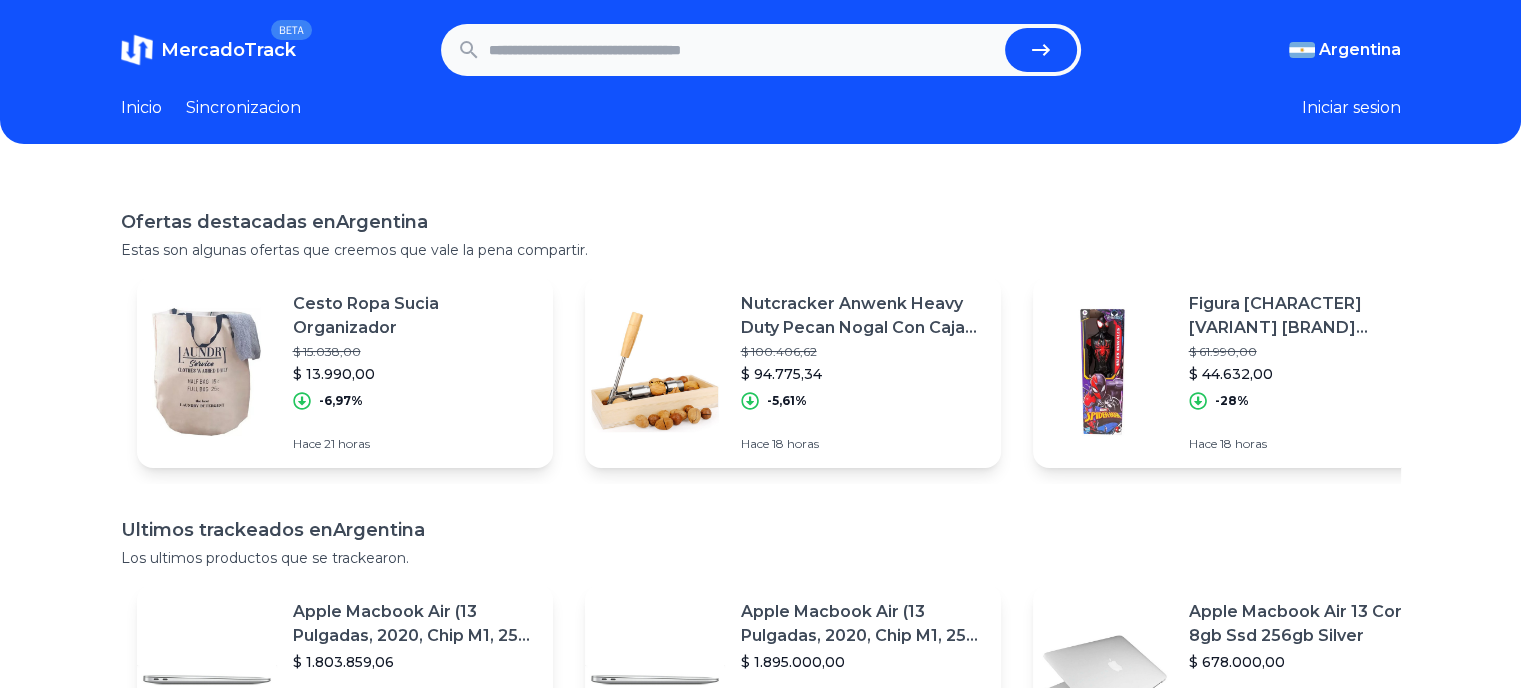 click at bounding box center (743, 50) 